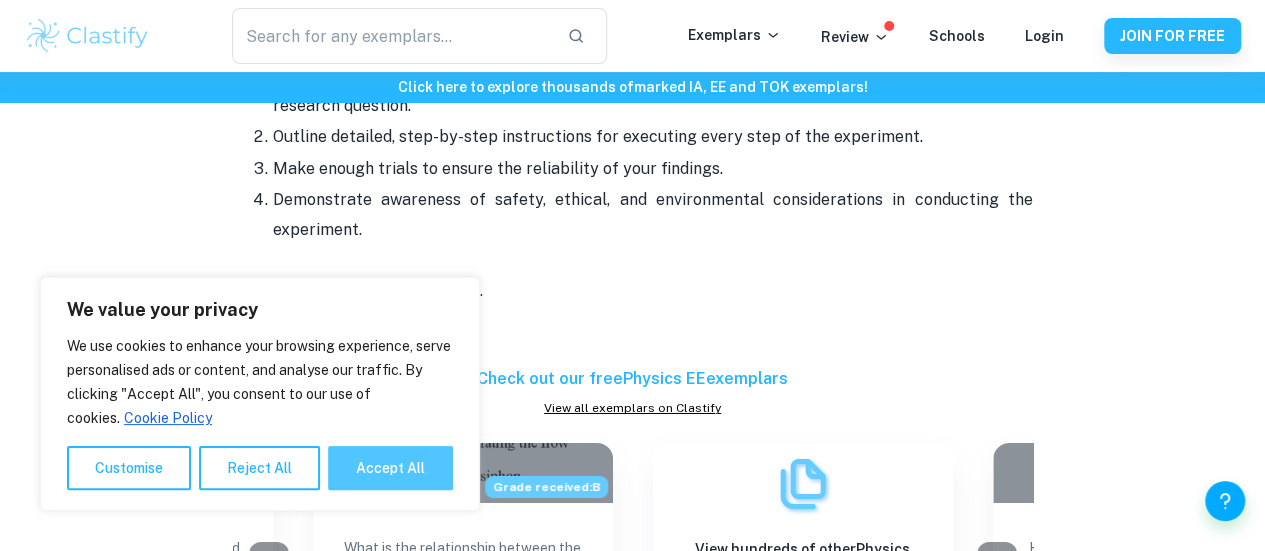 click on "Accept All" at bounding box center [390, 468] 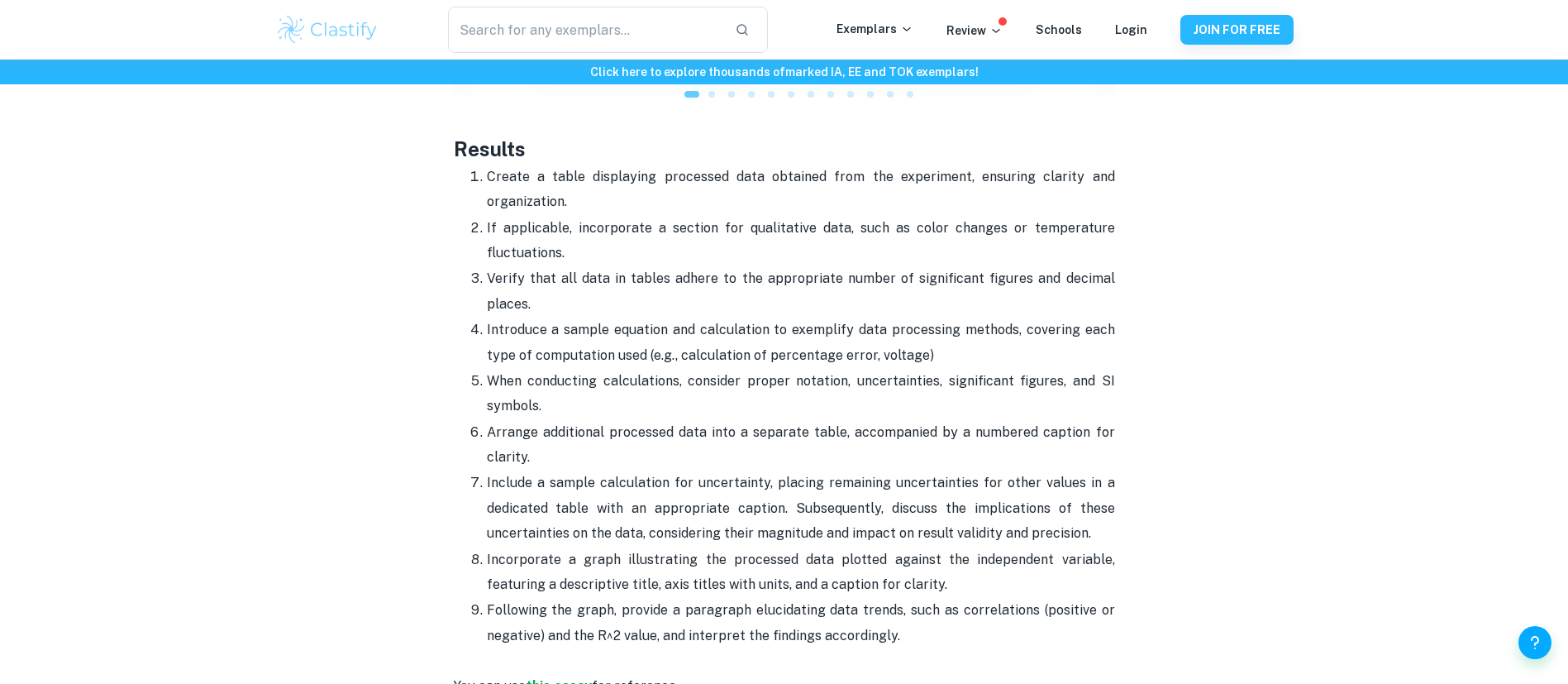 scroll, scrollTop: 3163, scrollLeft: 0, axis: vertical 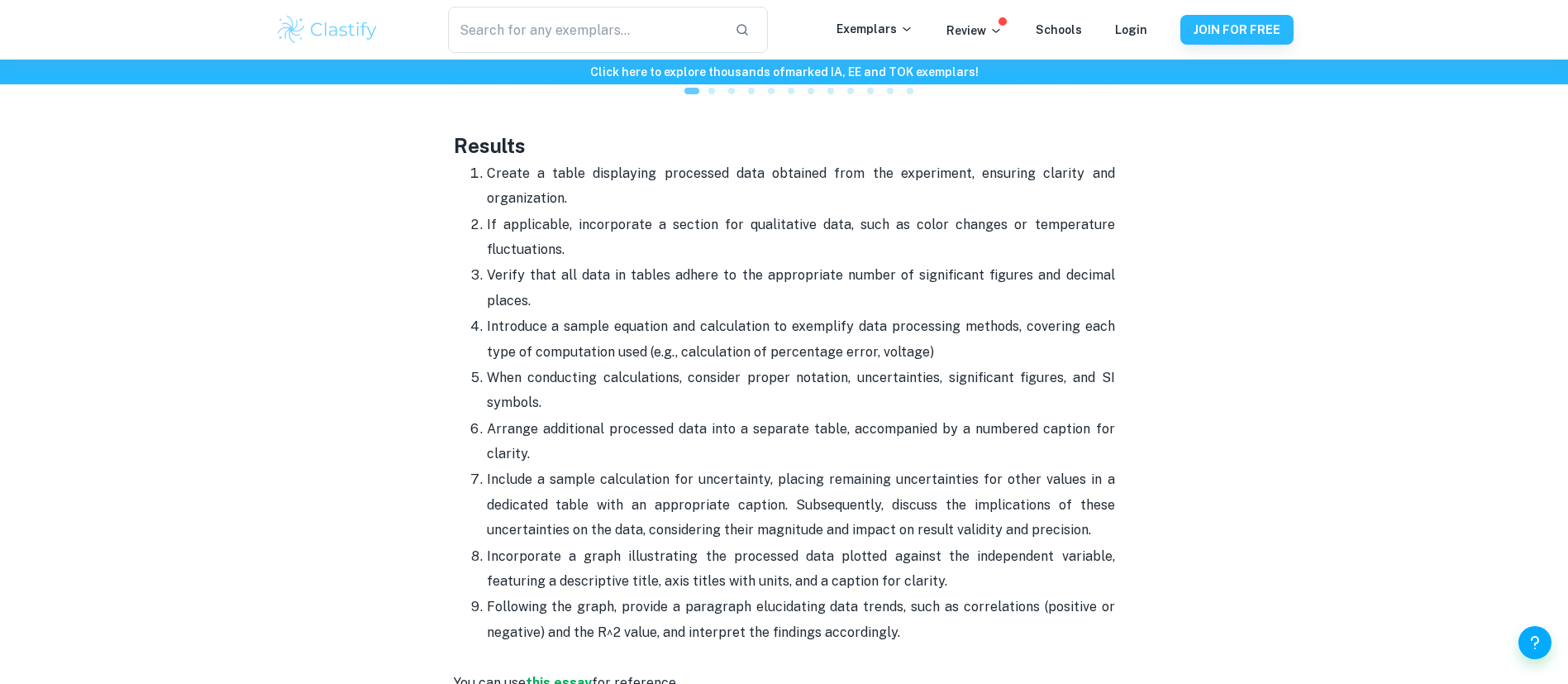drag, startPoint x: 922, startPoint y: 610, endPoint x: 498, endPoint y: 109, distance: 656.336 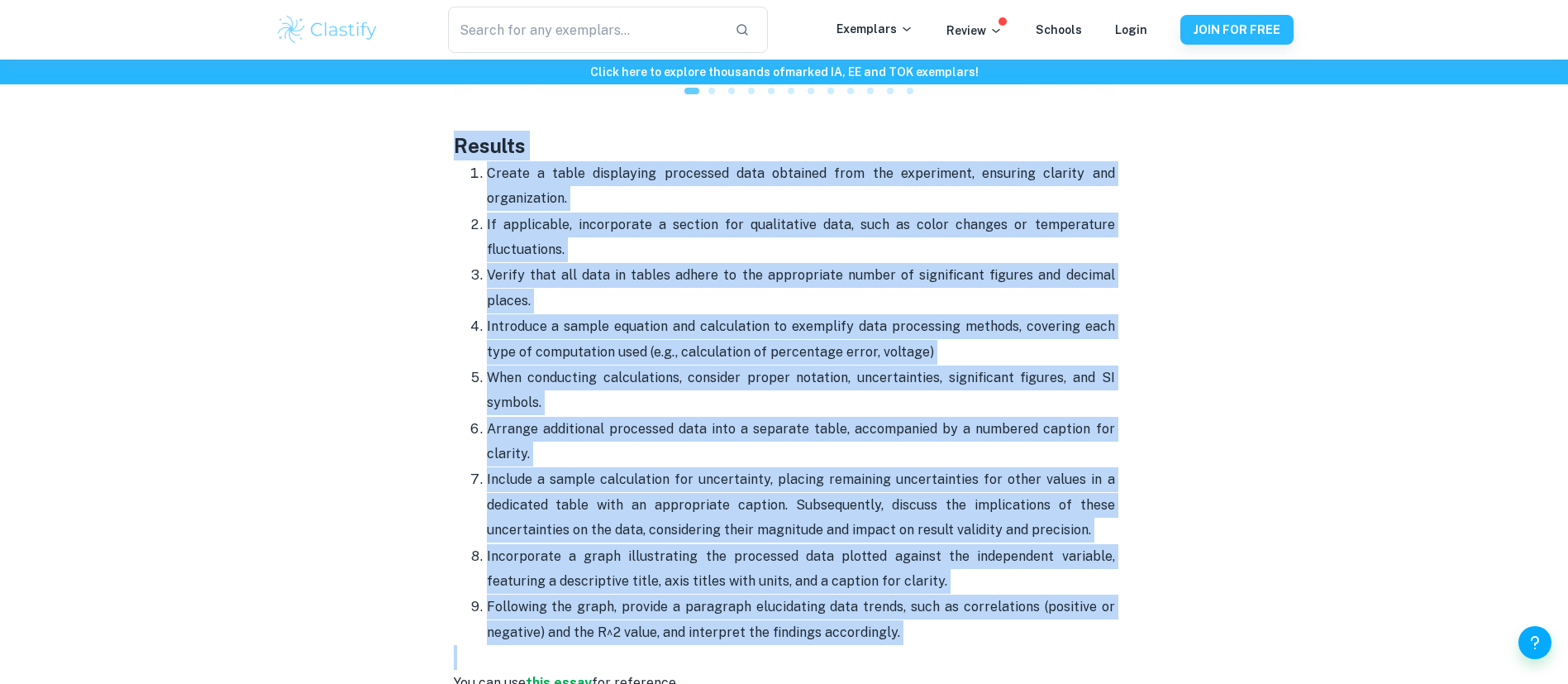 drag, startPoint x: 448, startPoint y: 116, endPoint x: 1035, endPoint y: 630, distance: 780.2339 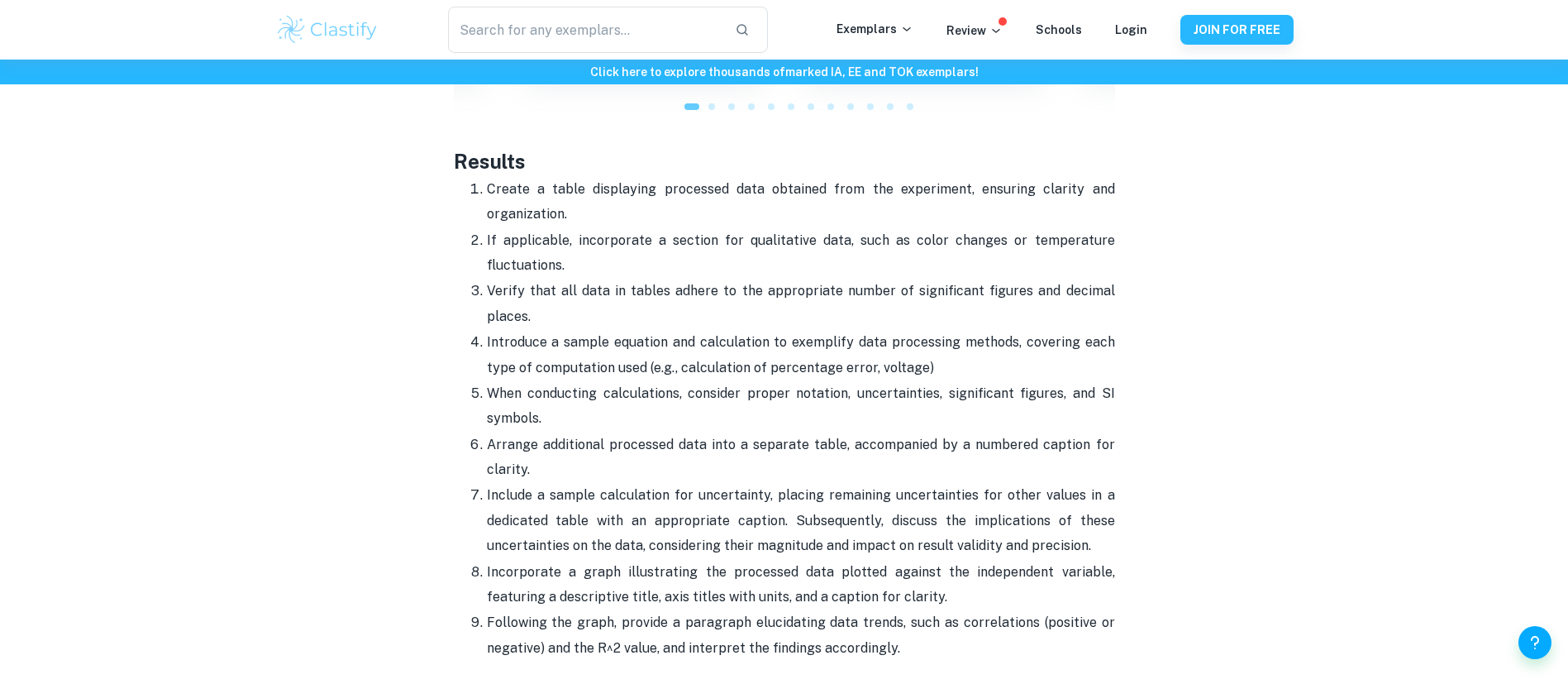 scroll, scrollTop: 3147, scrollLeft: 0, axis: vertical 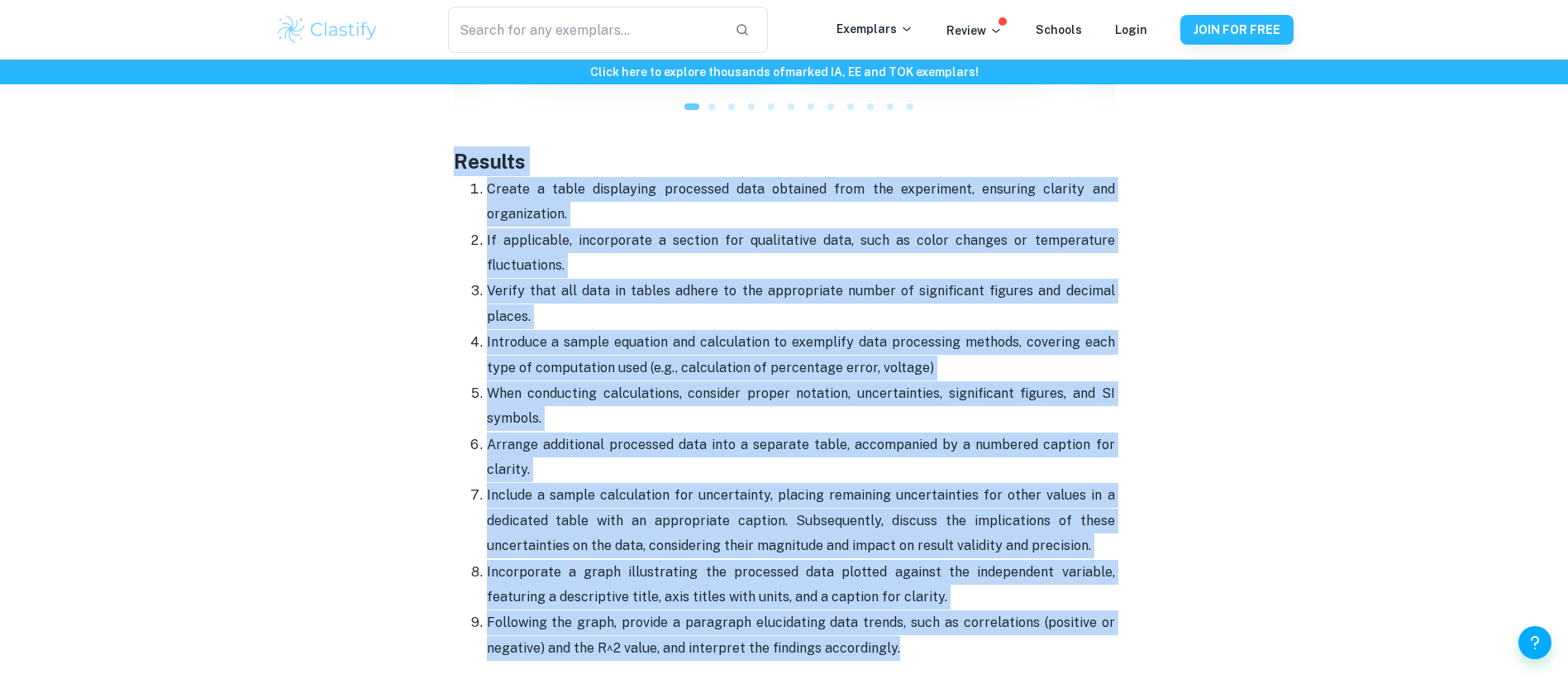 drag, startPoint x: 950, startPoint y: 632, endPoint x: 437, endPoint y: 127, distance: 719.85693 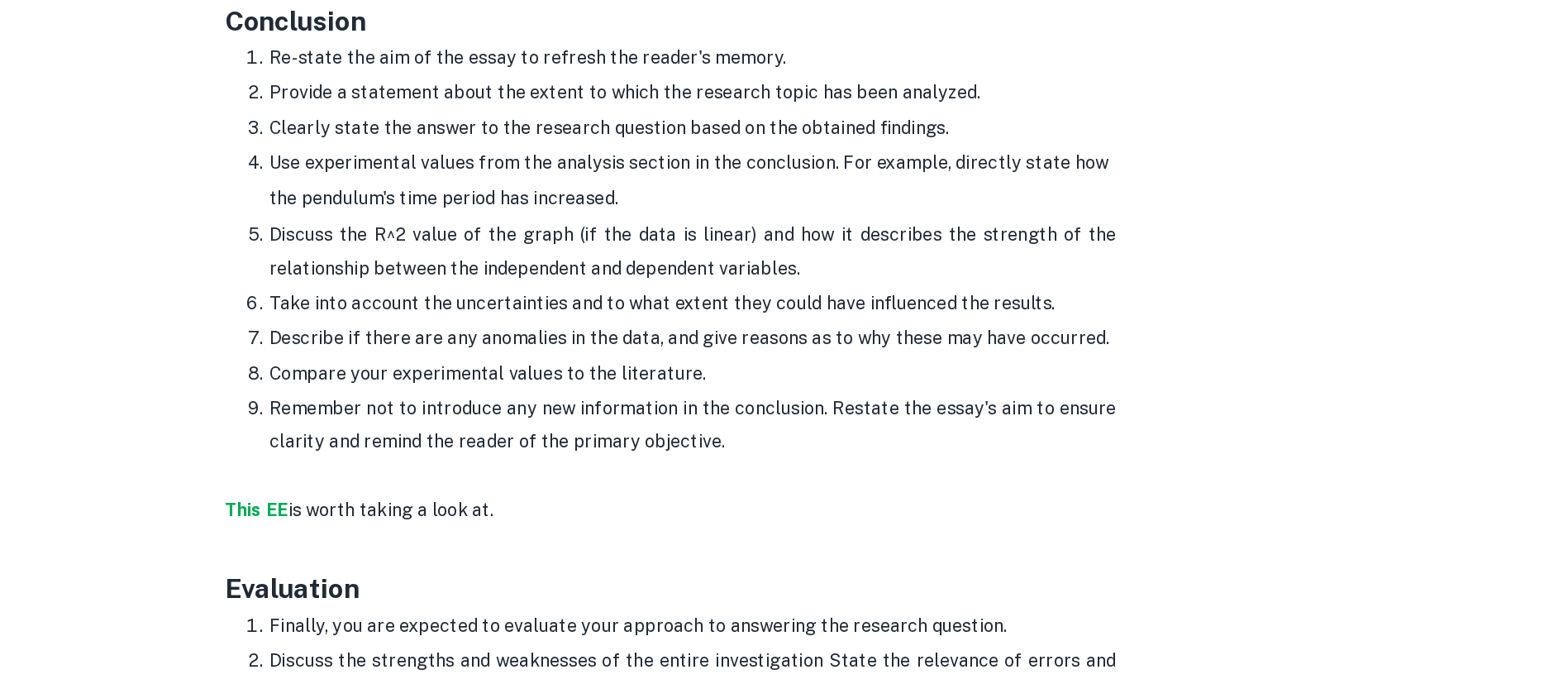 scroll, scrollTop: 3710, scrollLeft: 0, axis: vertical 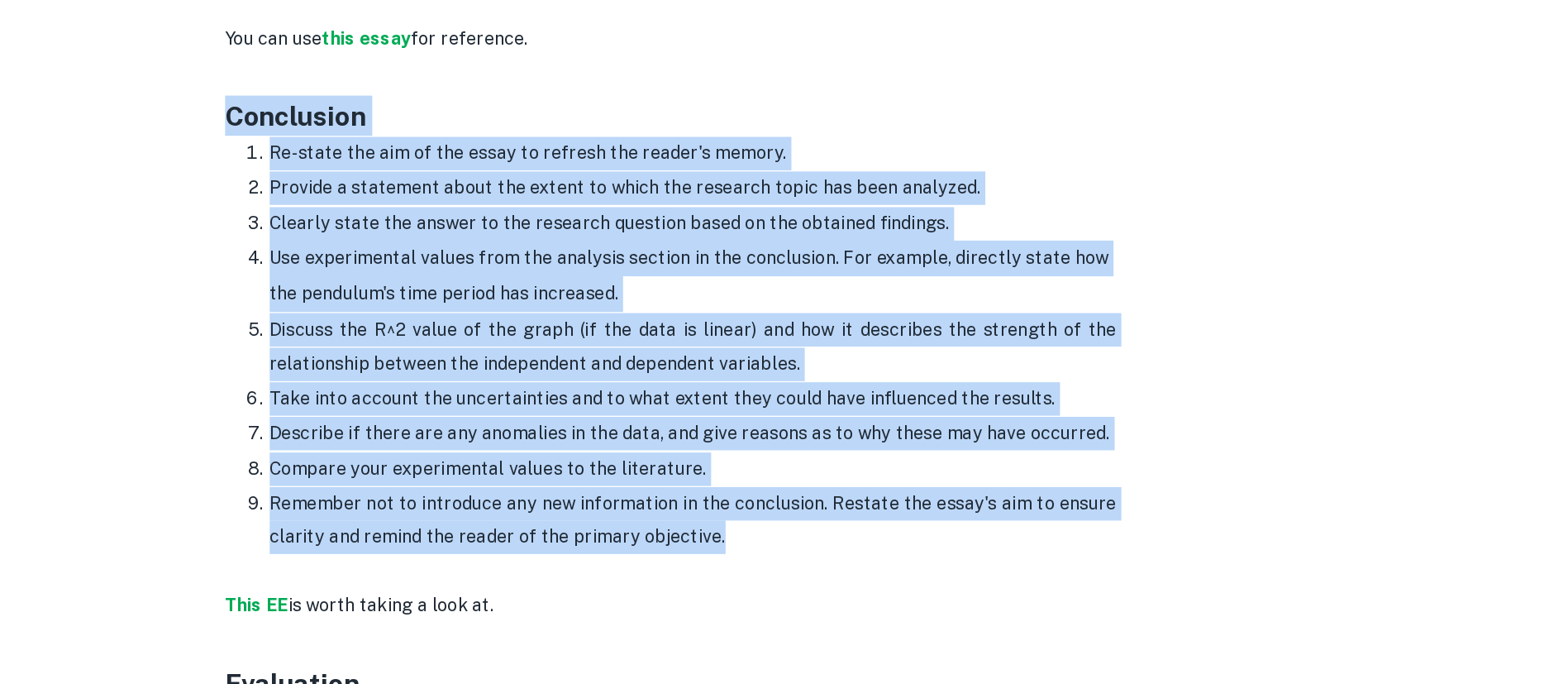 drag, startPoint x: 854, startPoint y: 485, endPoint x: 438, endPoint y: 170, distance: 521.80552 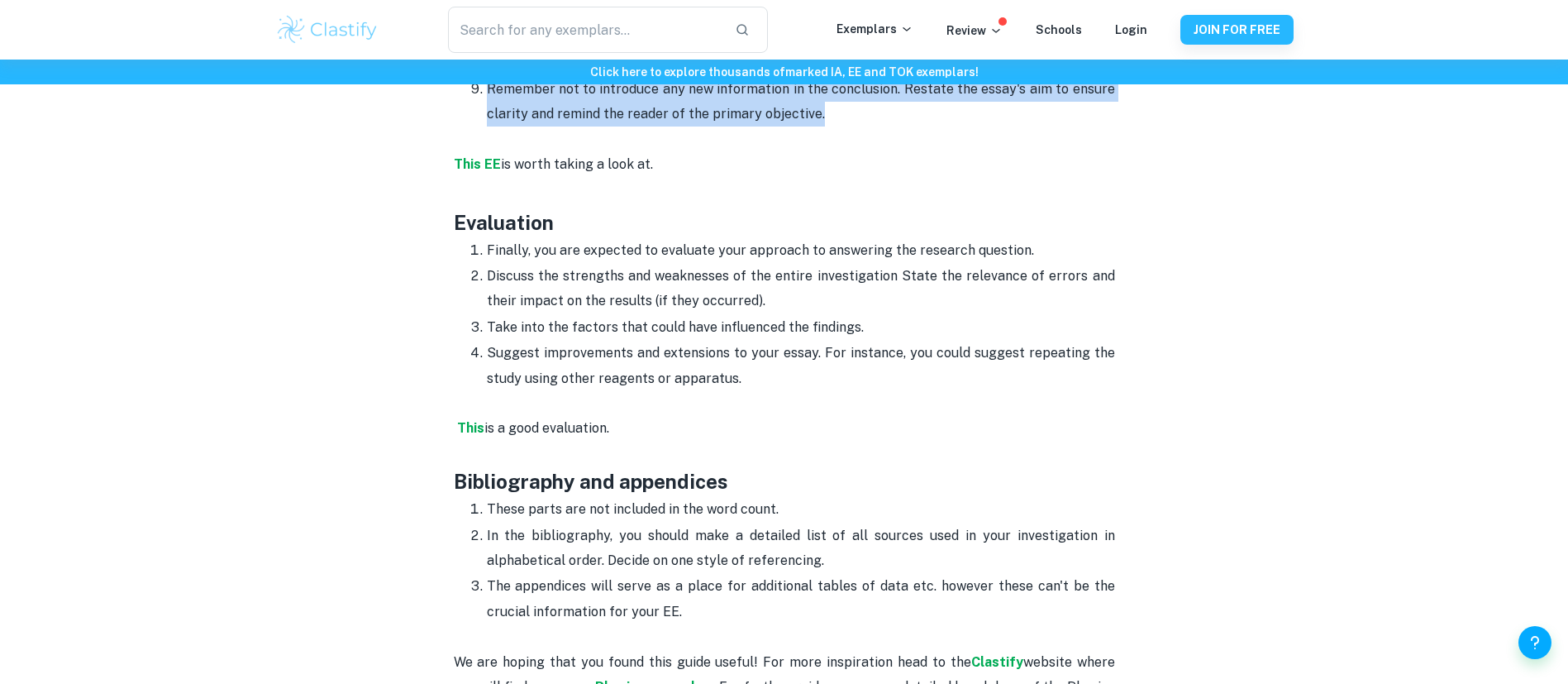 scroll, scrollTop: 4093, scrollLeft: 0, axis: vertical 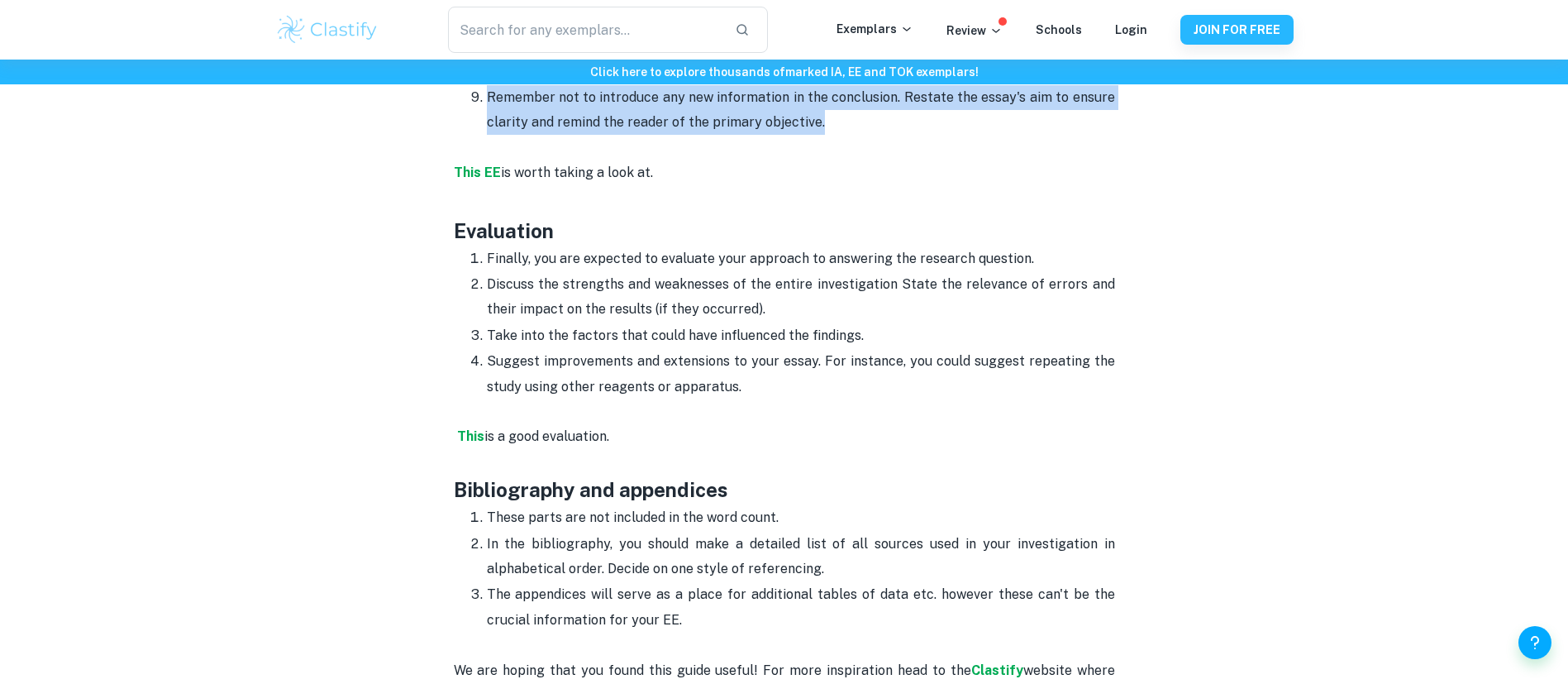 drag, startPoint x: 811, startPoint y: 373, endPoint x: 418, endPoint y: 218, distance: 422.46183 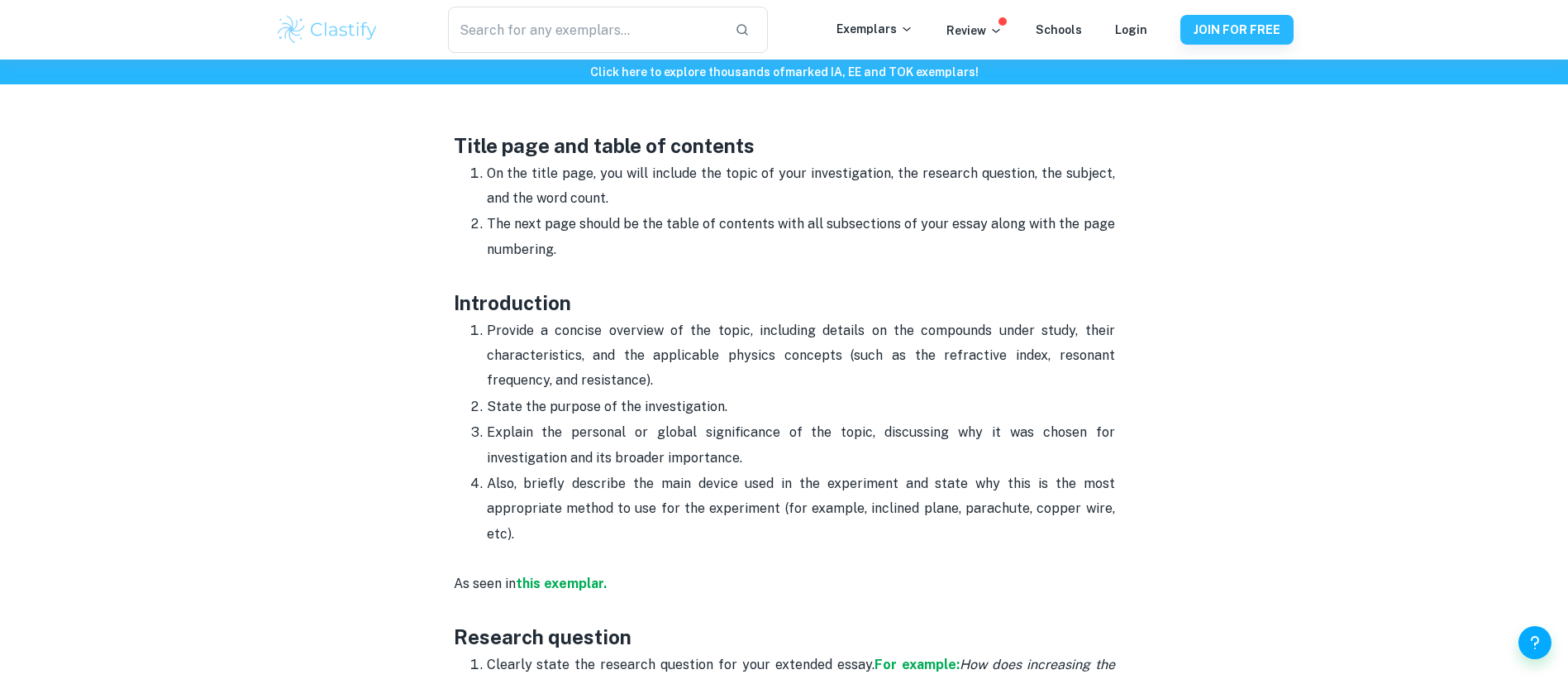 scroll, scrollTop: 829, scrollLeft: 0, axis: vertical 